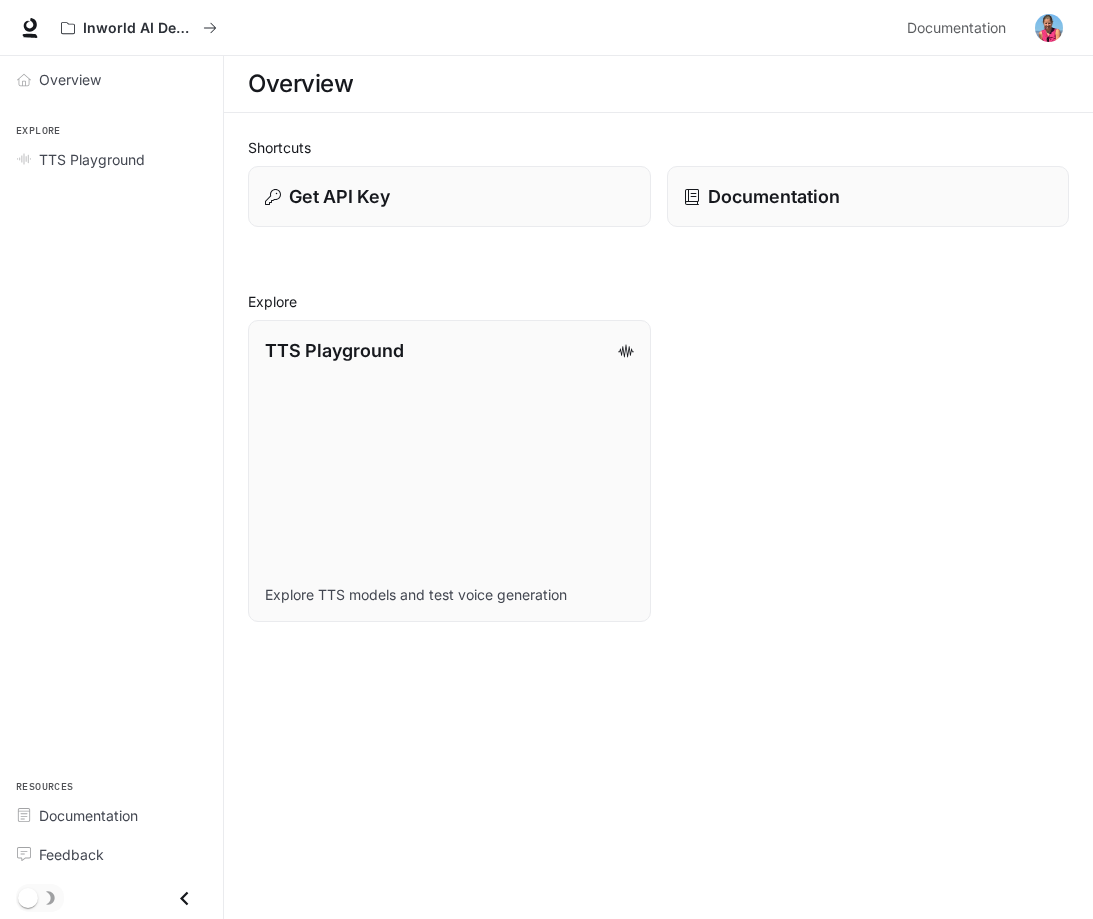 scroll, scrollTop: 0, scrollLeft: 0, axis: both 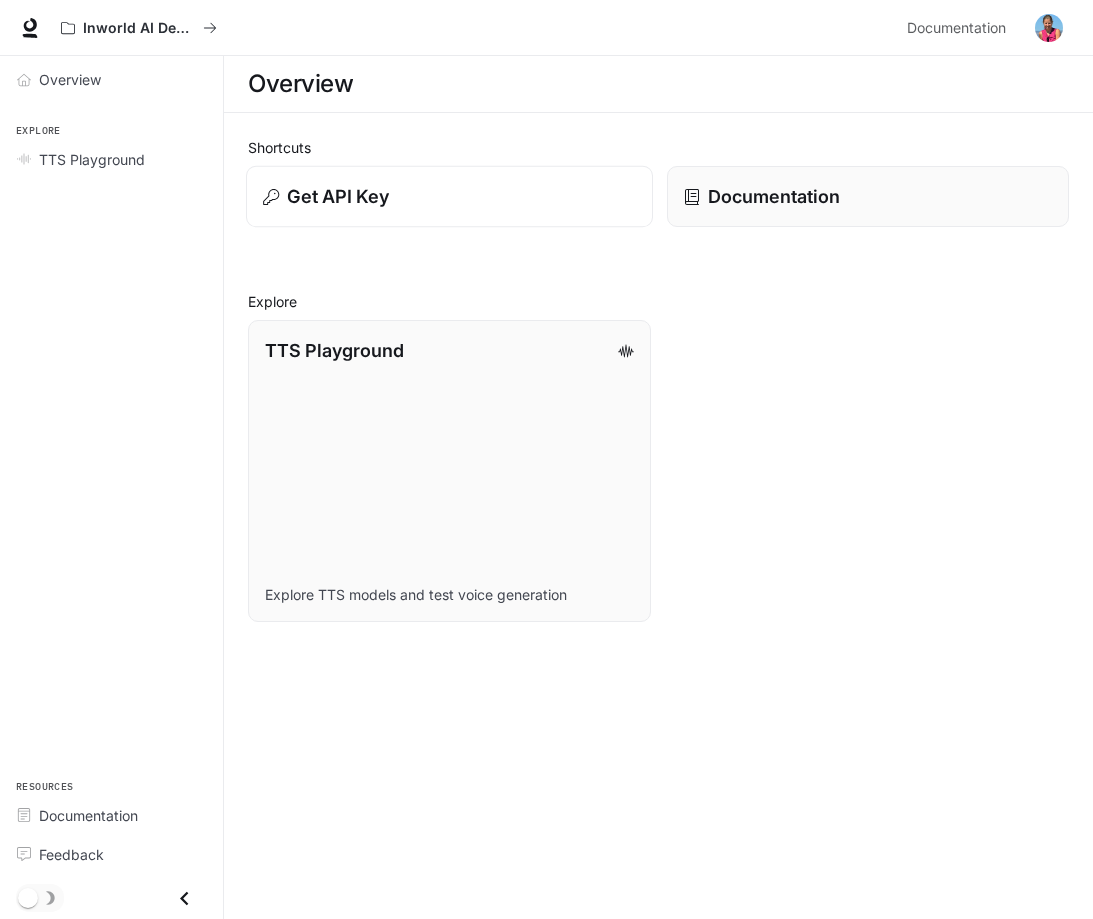click on "Get API Key" at bounding box center [449, 196] 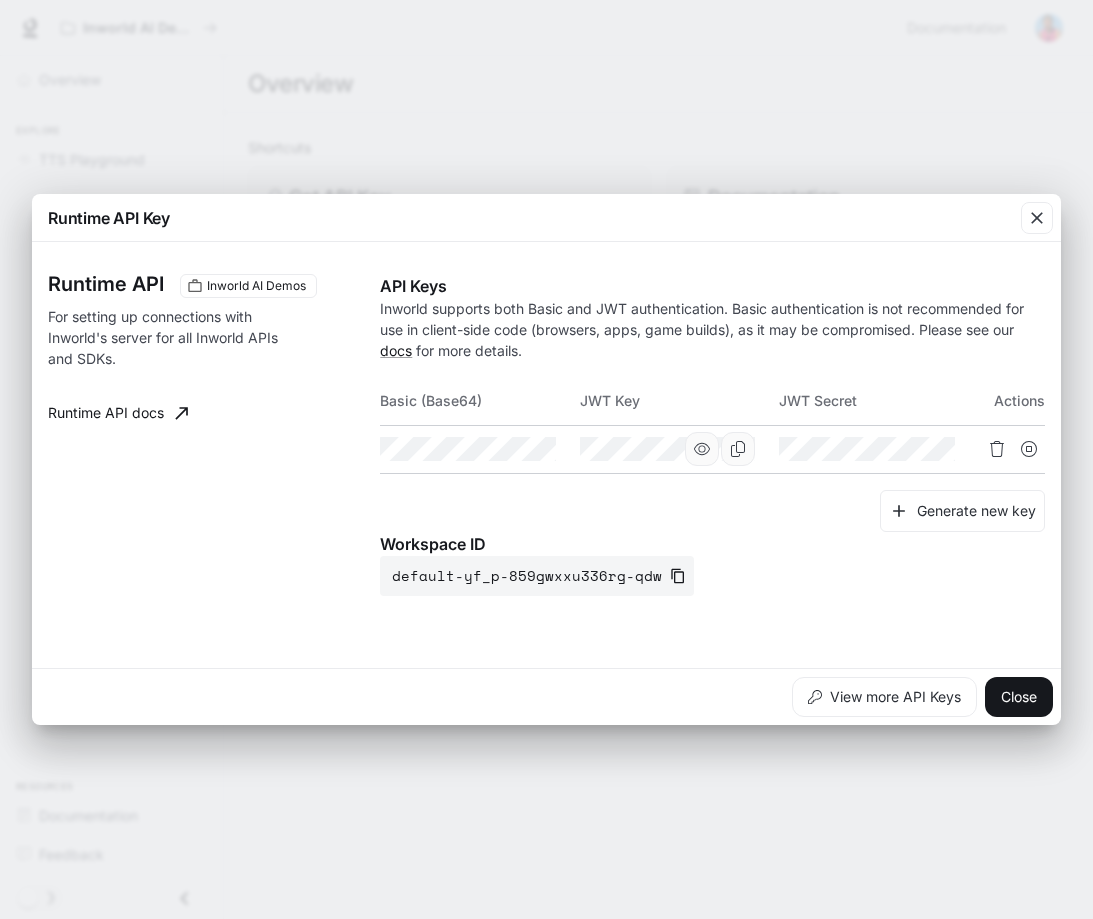 click 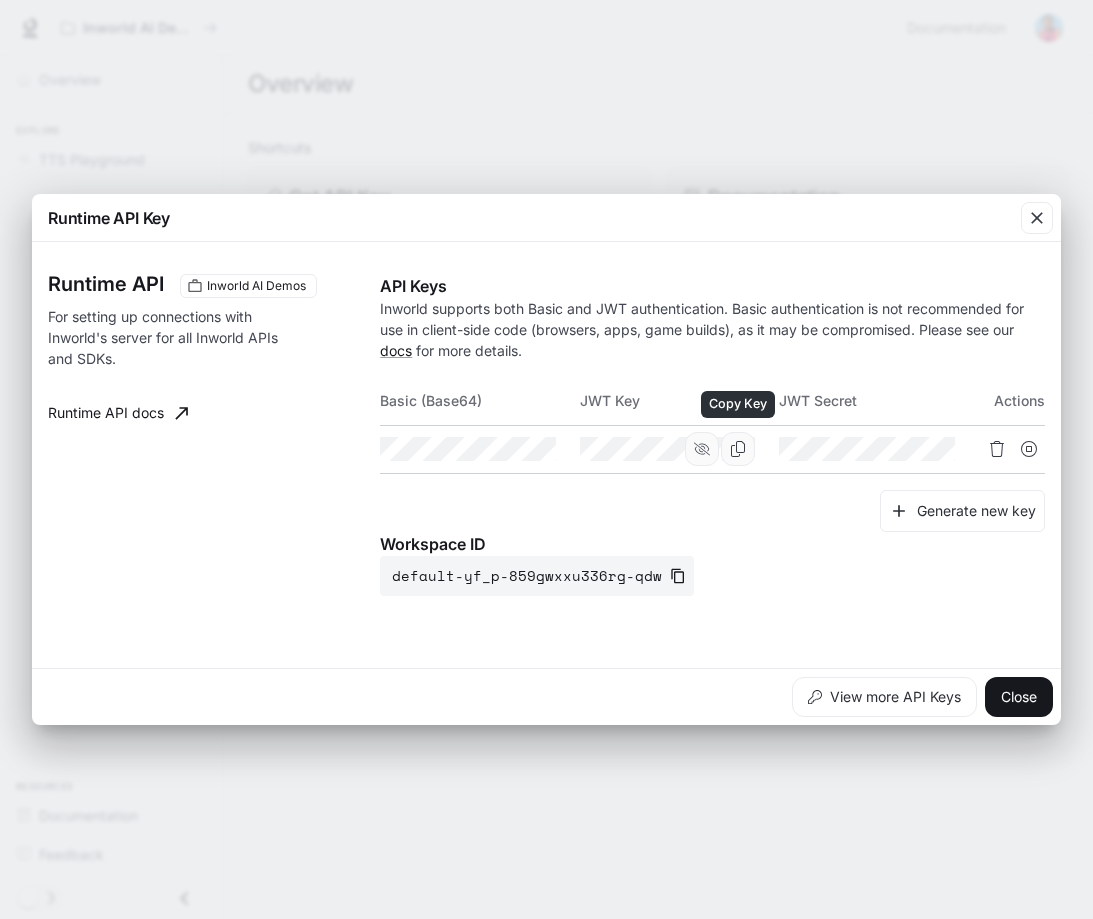 click 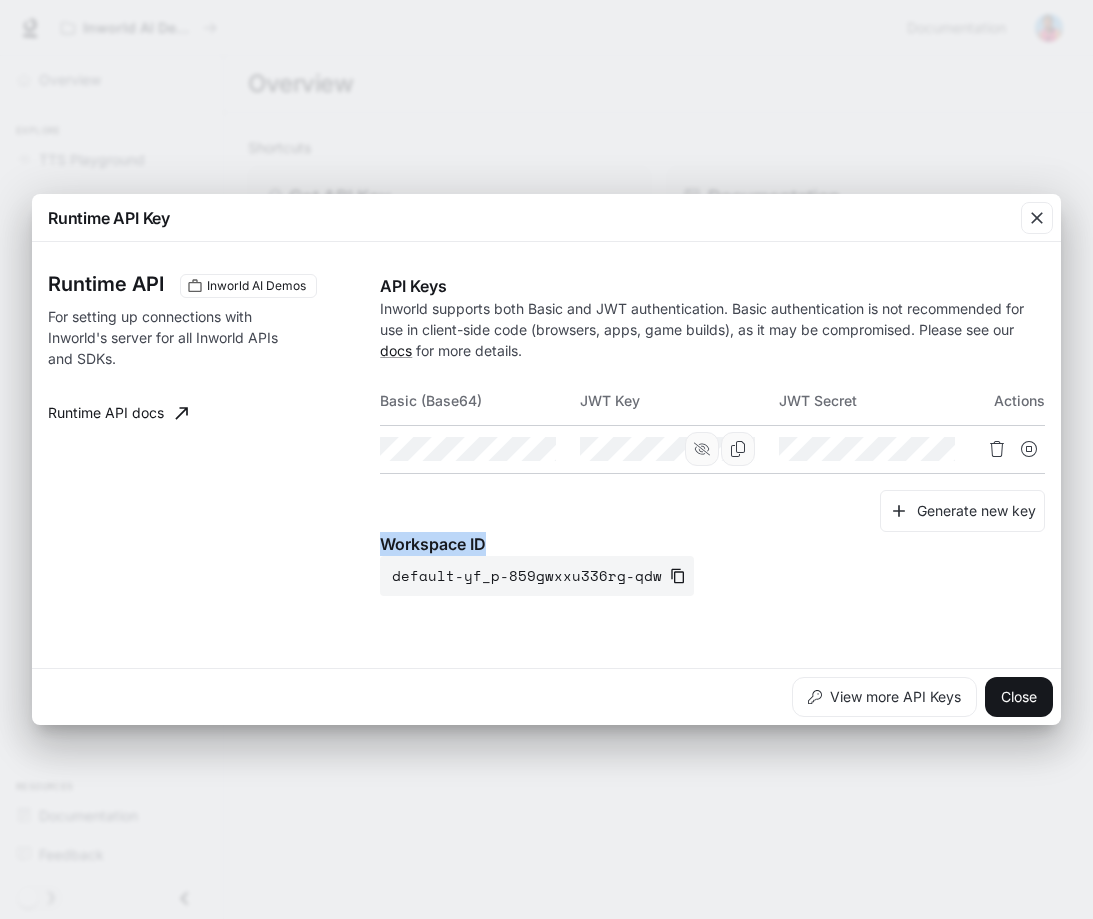 drag, startPoint x: 532, startPoint y: 544, endPoint x: 384, endPoint y: 543, distance: 148.00337 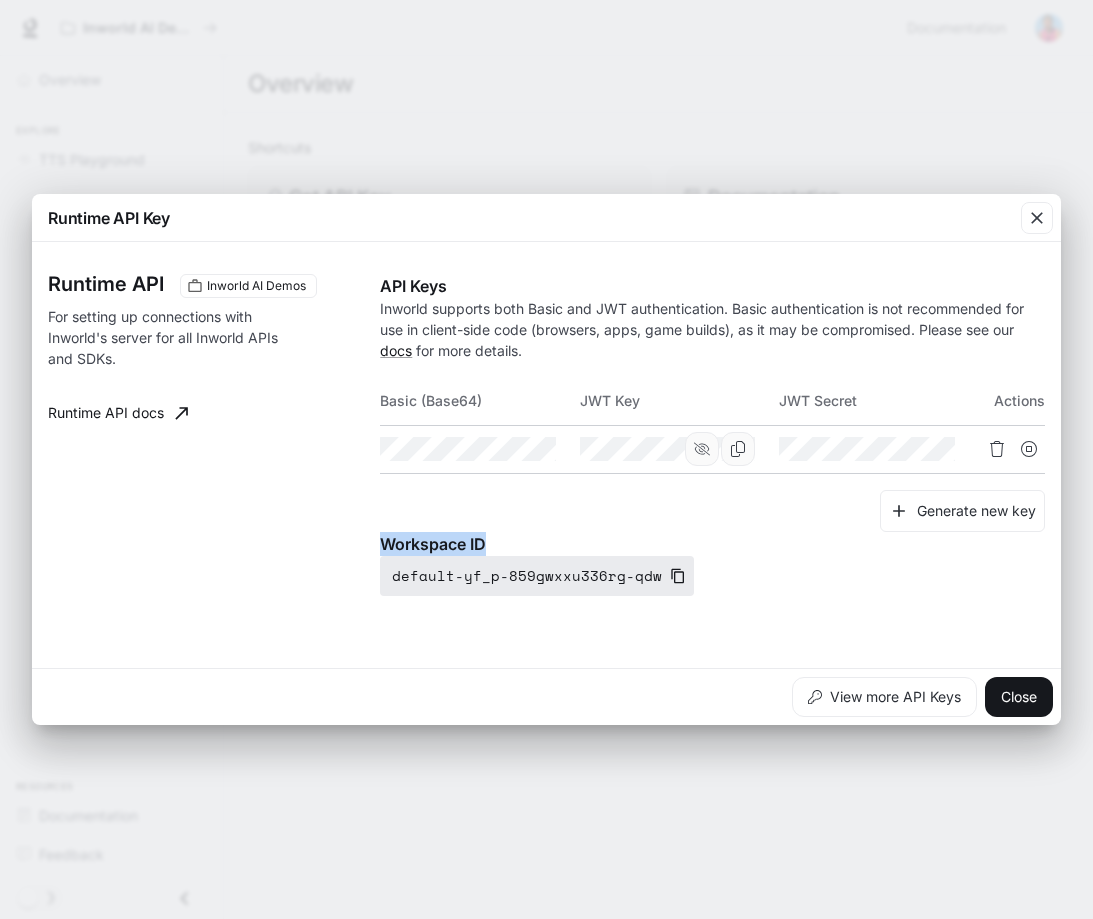 click 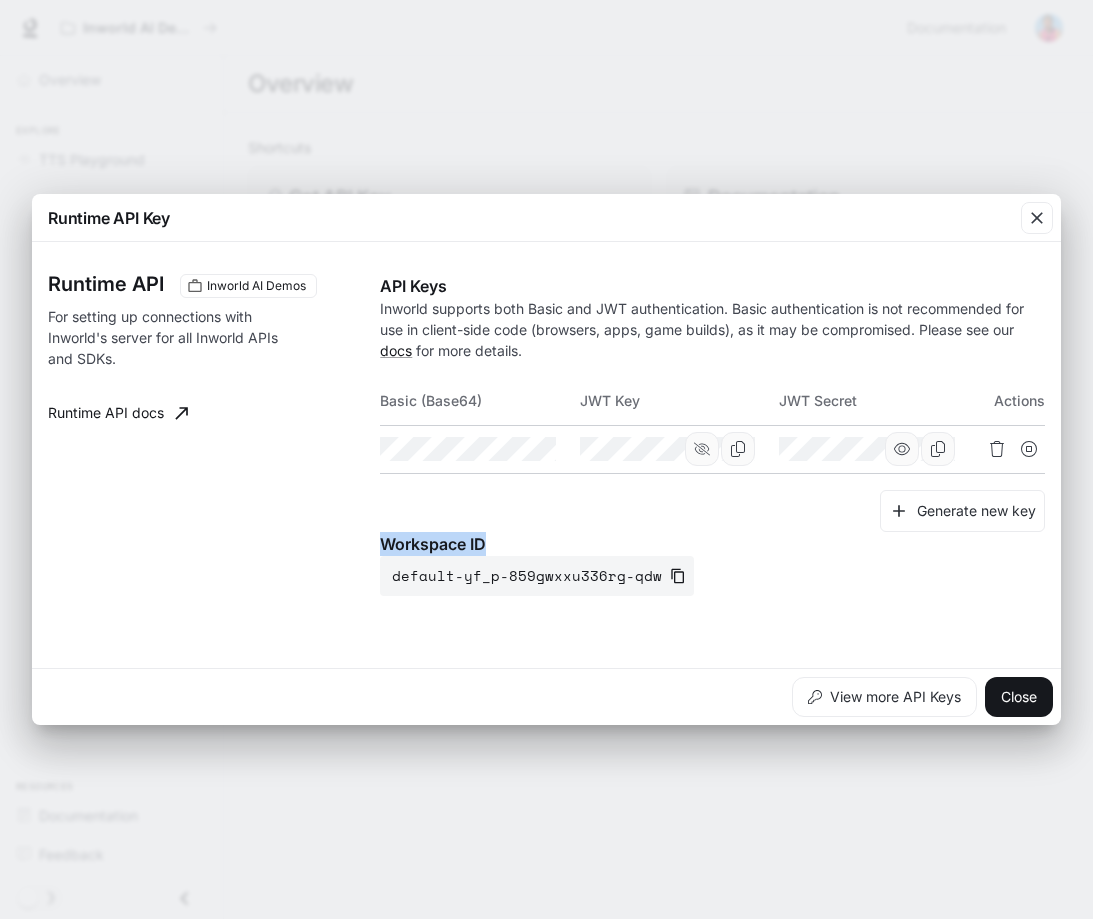 click 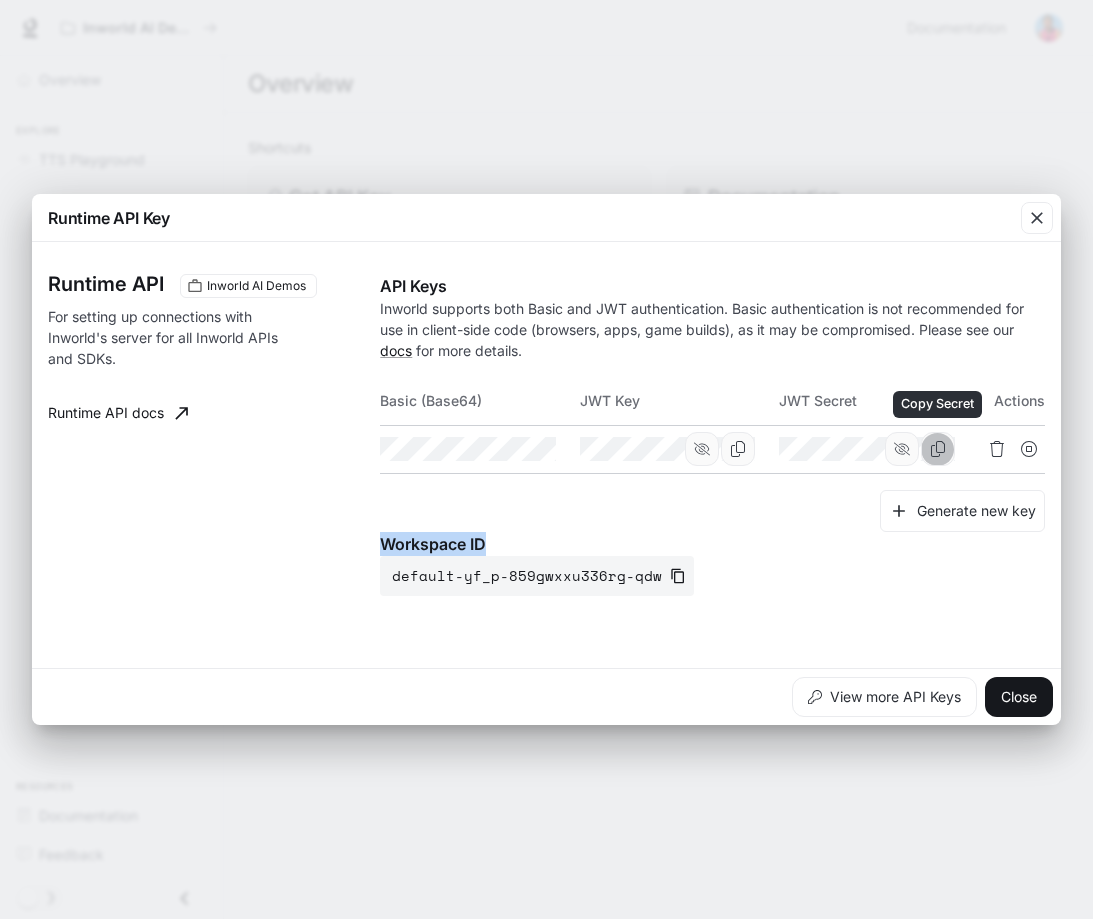 click at bounding box center [938, 449] 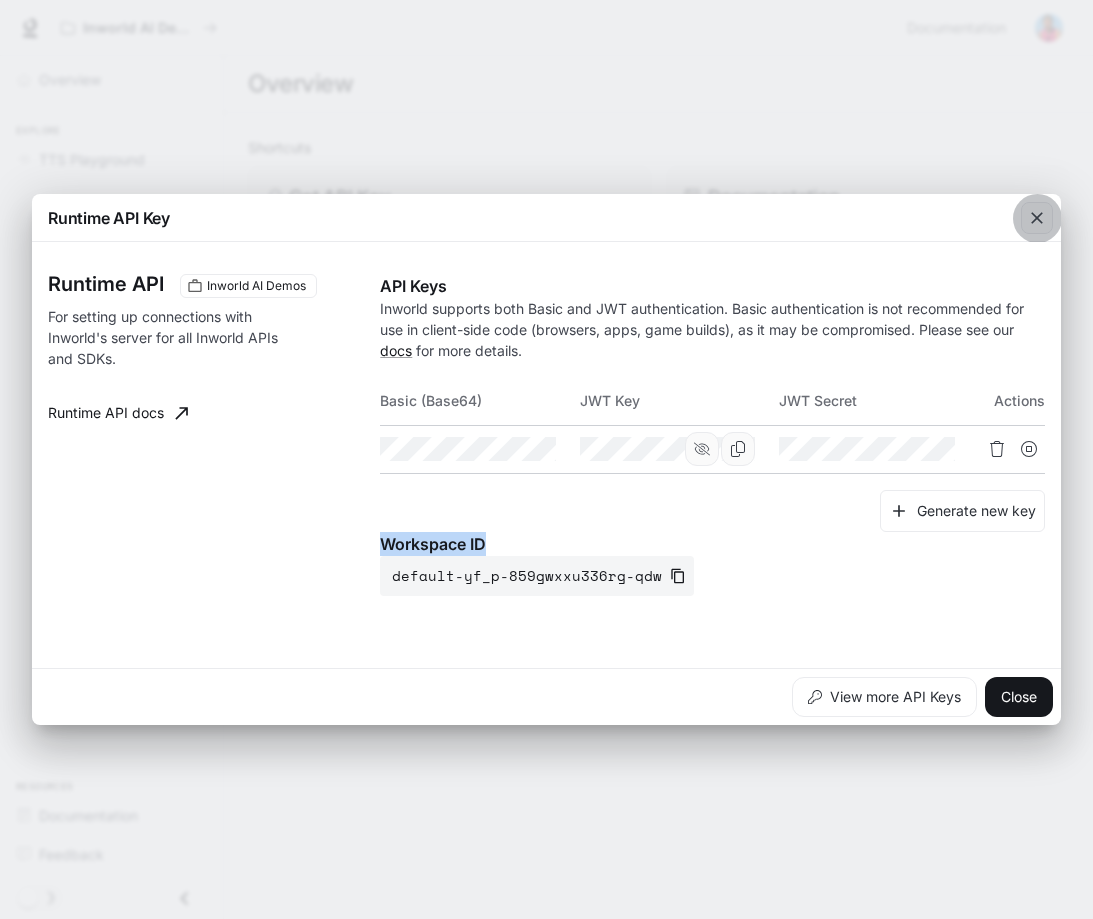 click at bounding box center (1037, 218) 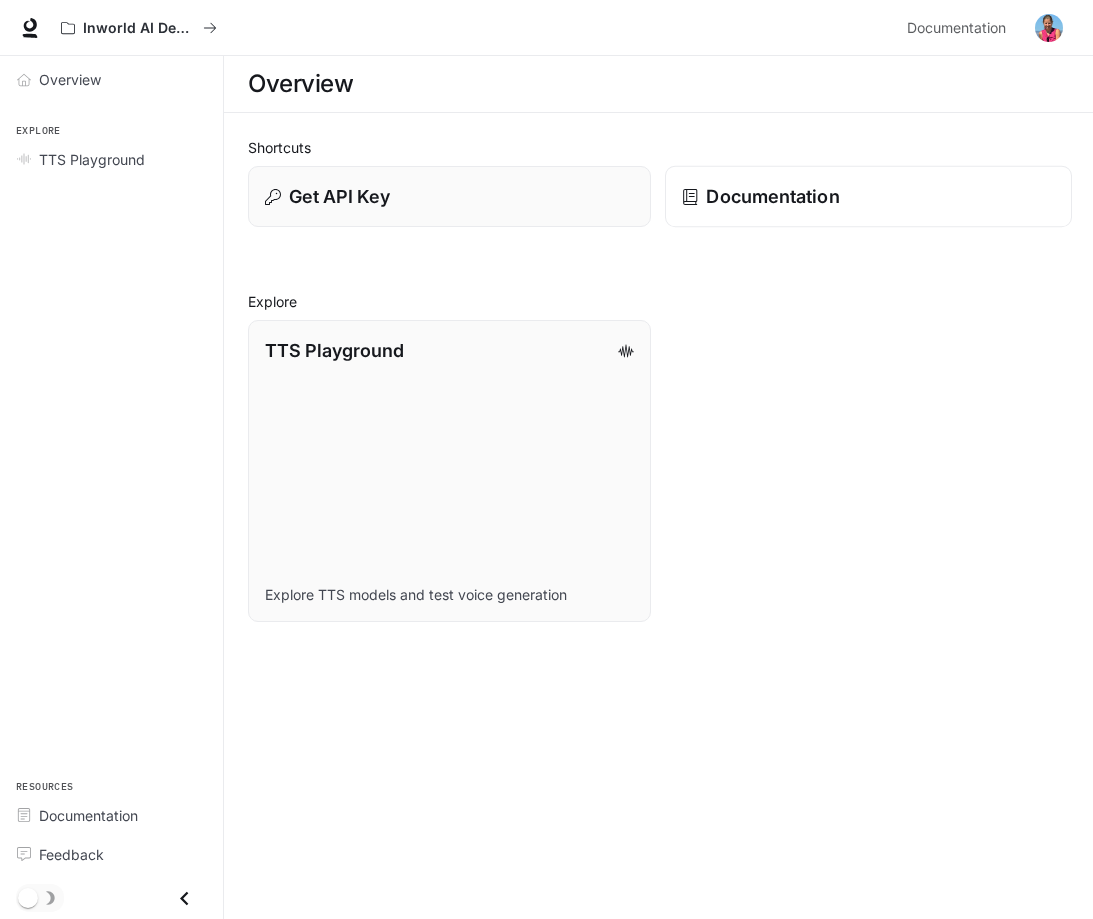click on "Documentation" at bounding box center (772, 196) 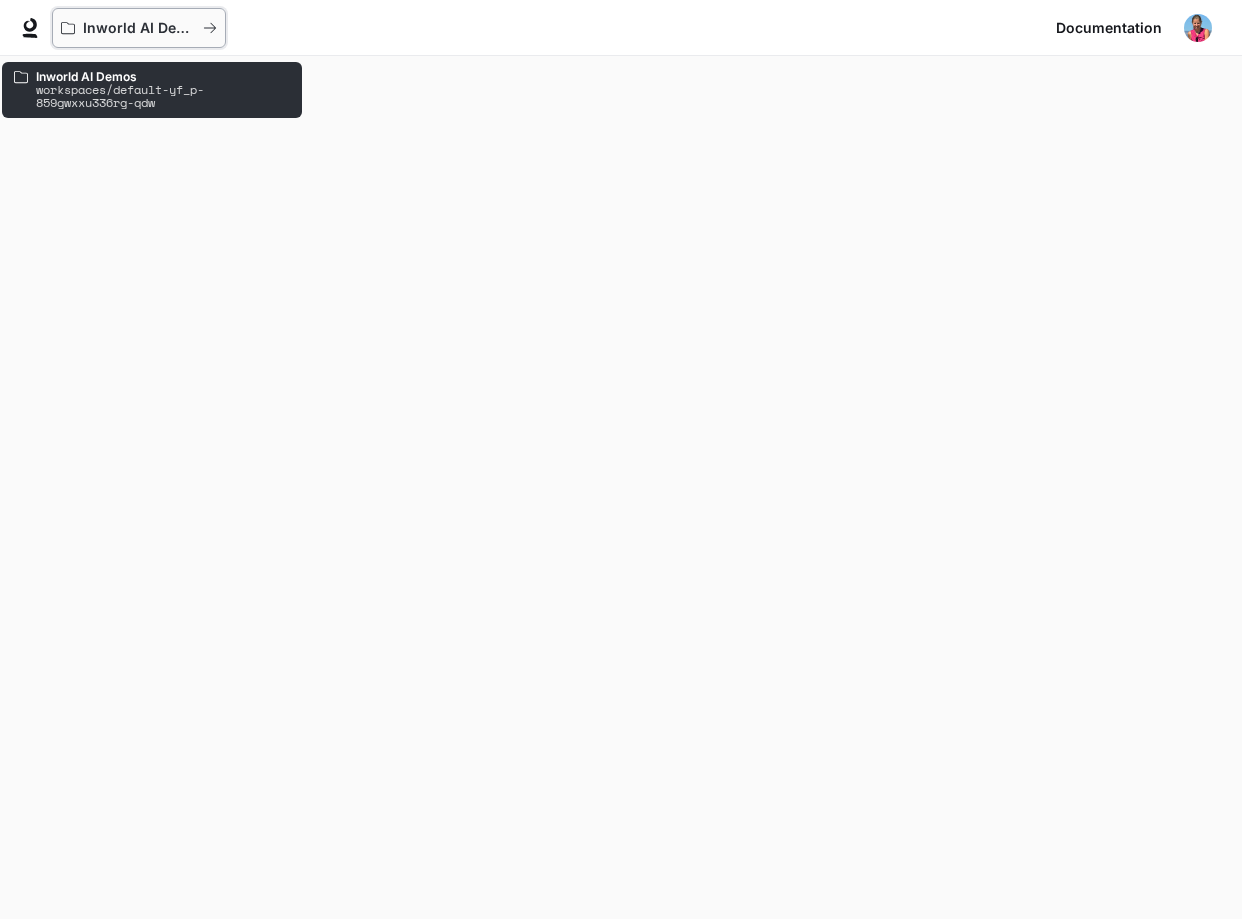 click on "Inworld AI Demos" at bounding box center (139, 28) 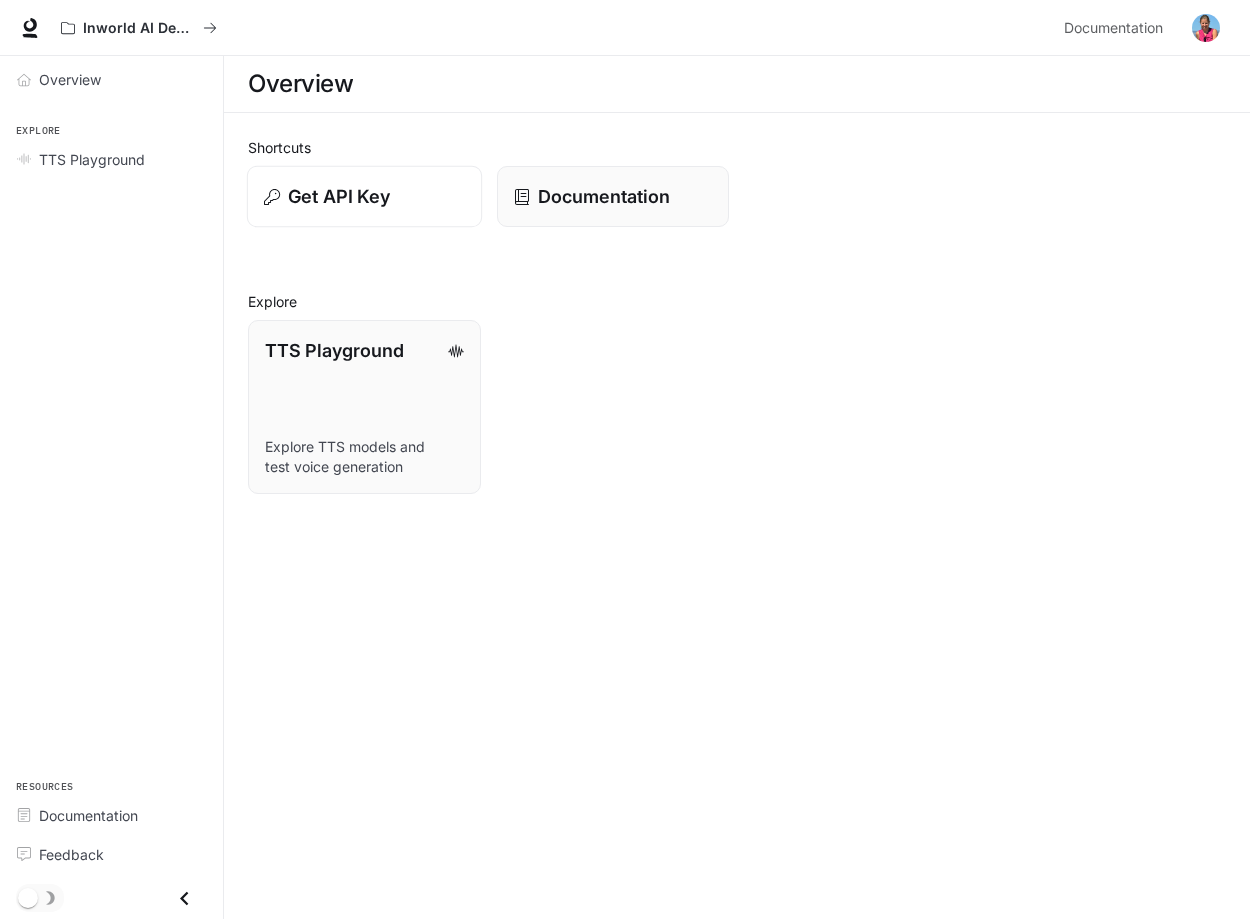 click on "Get API Key" at bounding box center [339, 196] 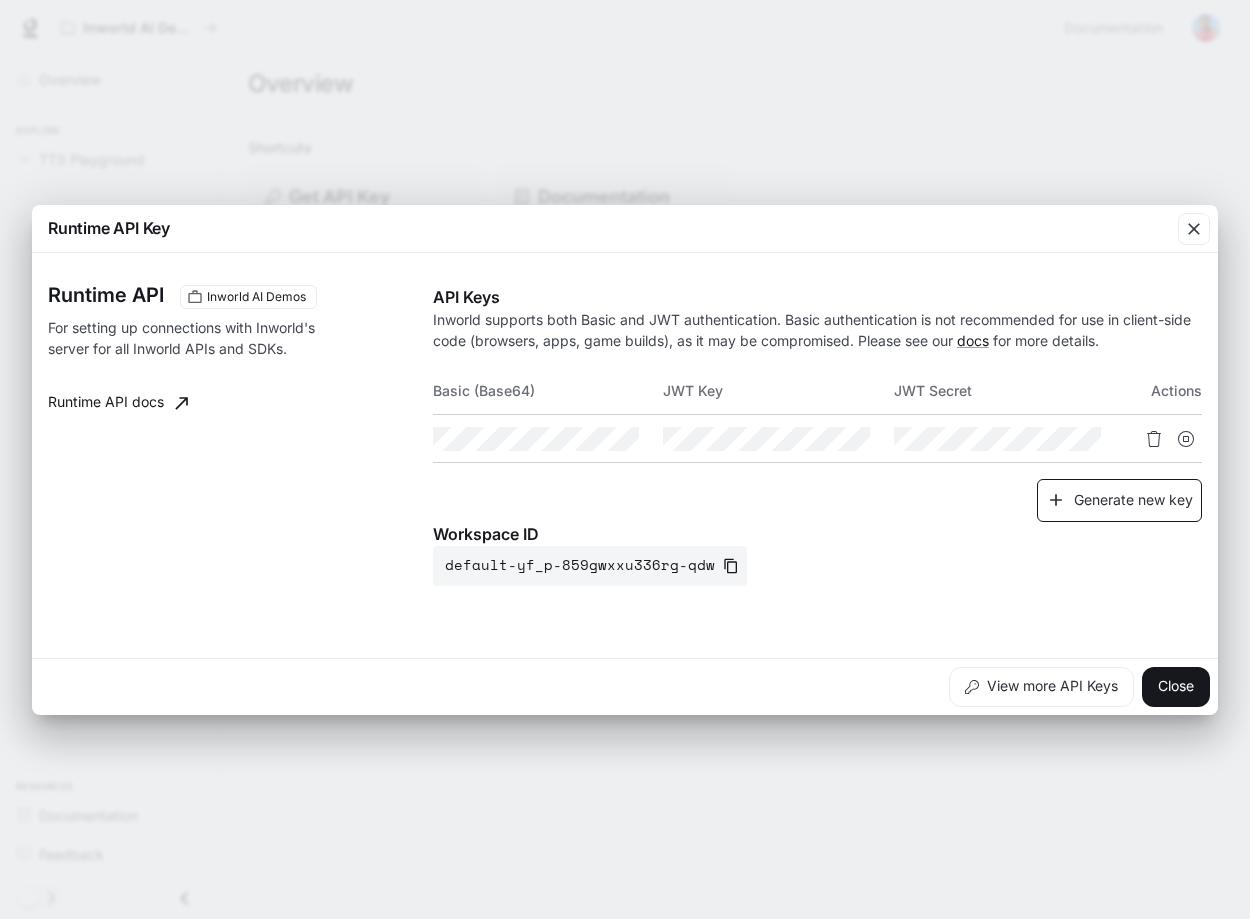 click on "Generate new key" at bounding box center [1119, 500] 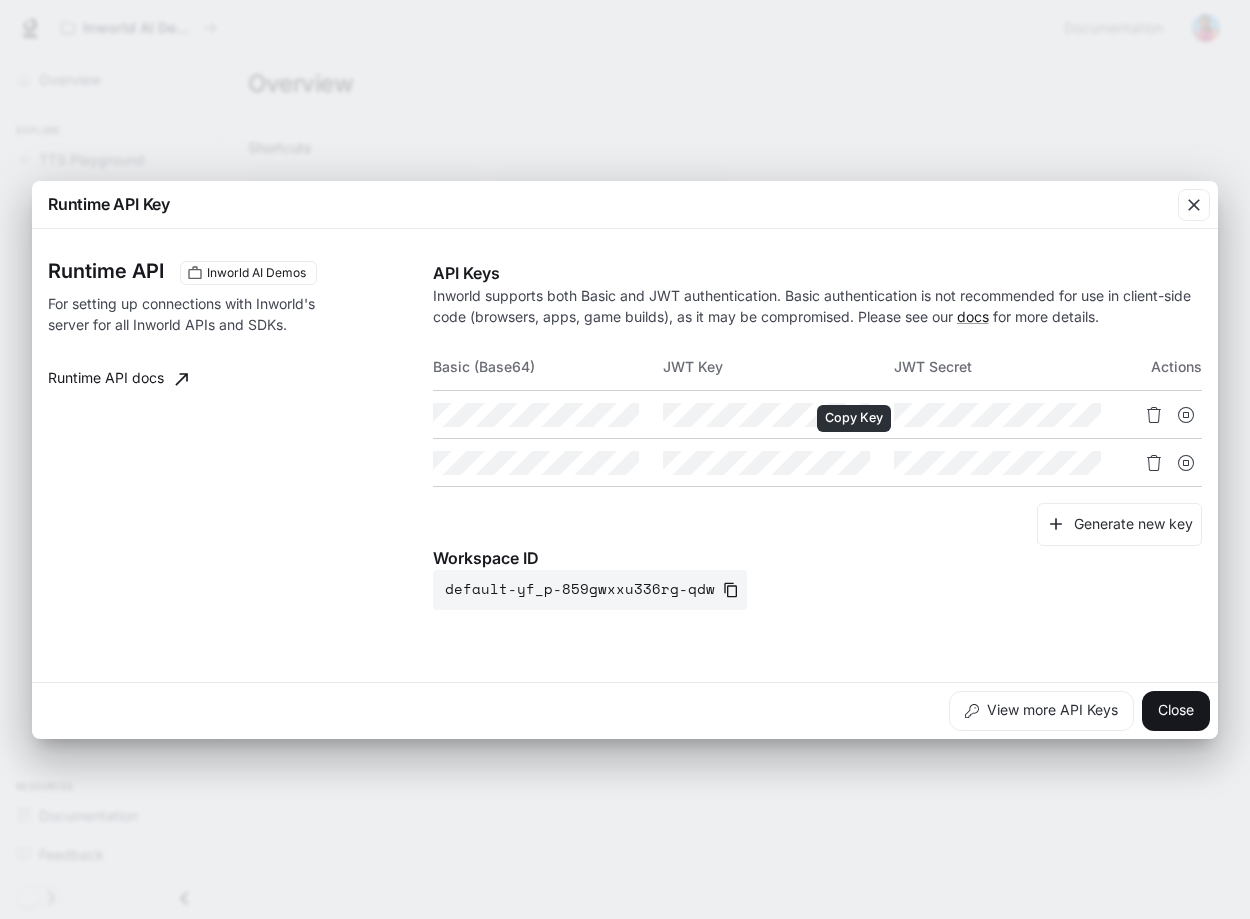 click at bounding box center (778, 463) 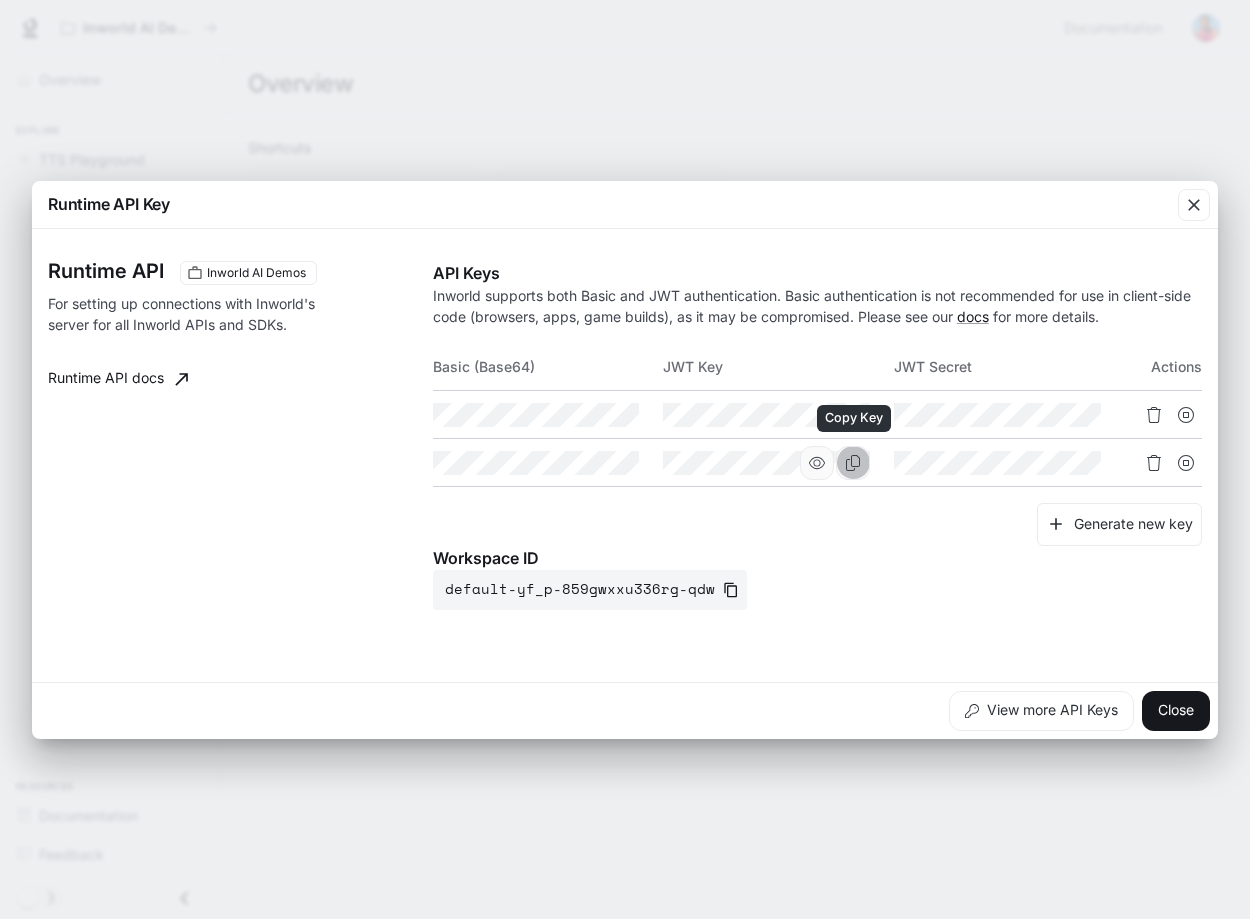 click 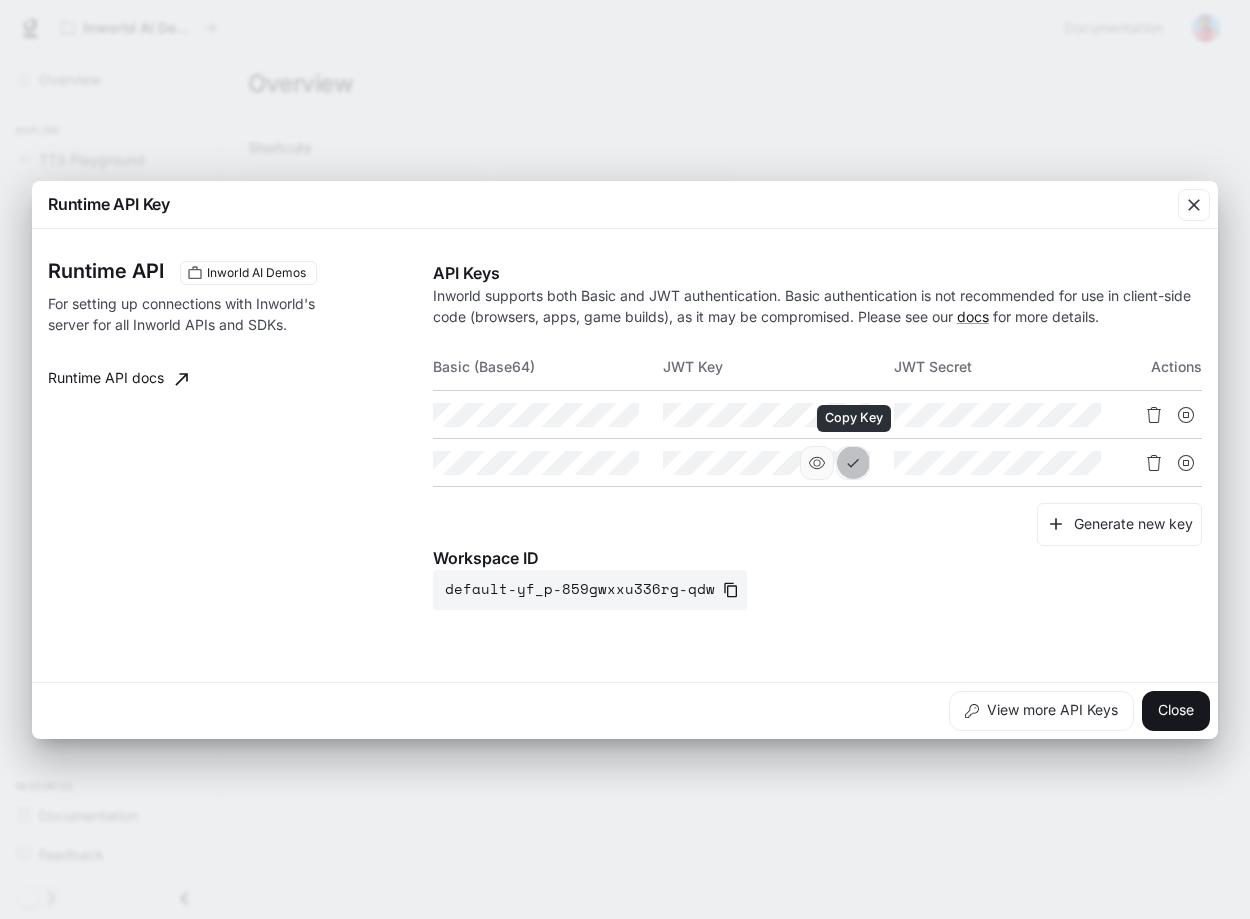 click 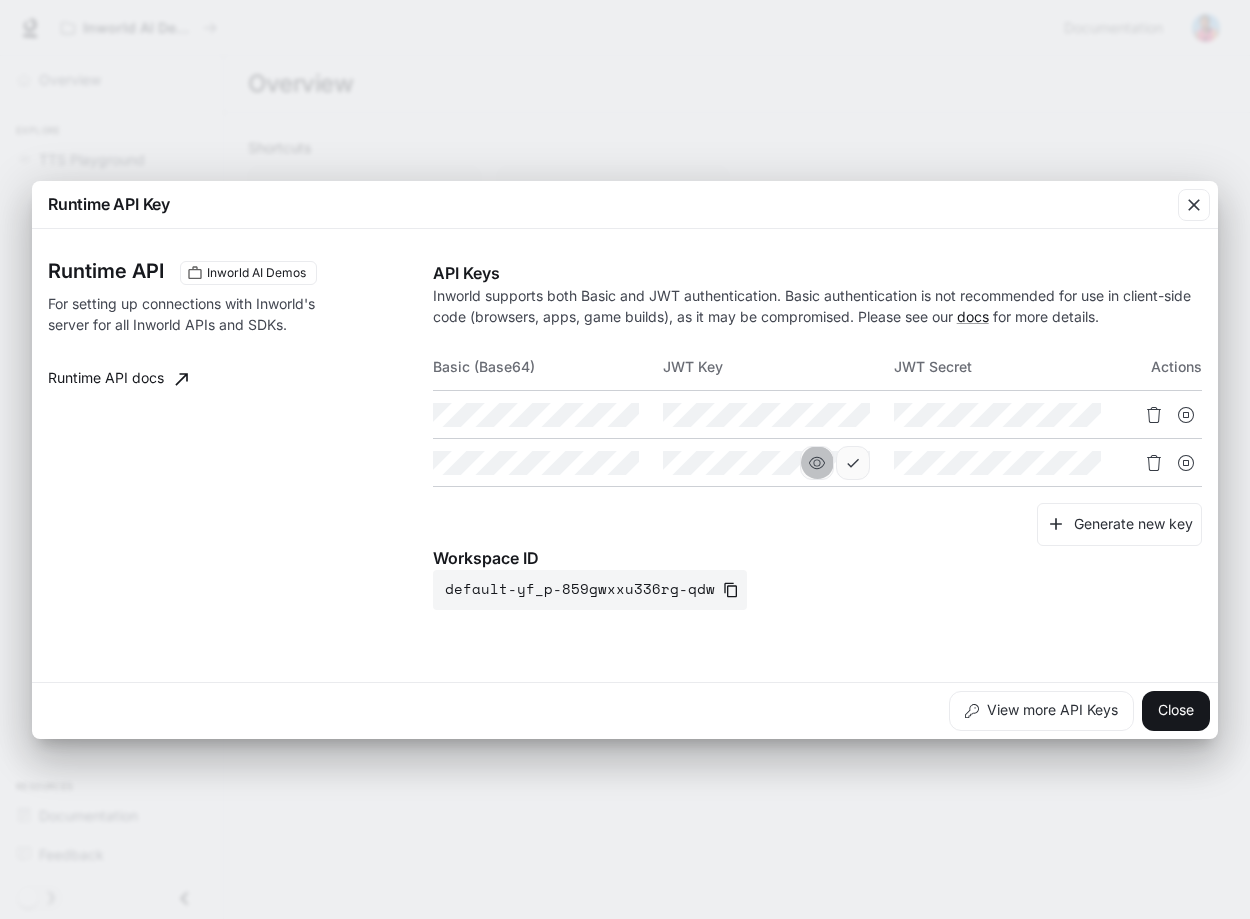 click 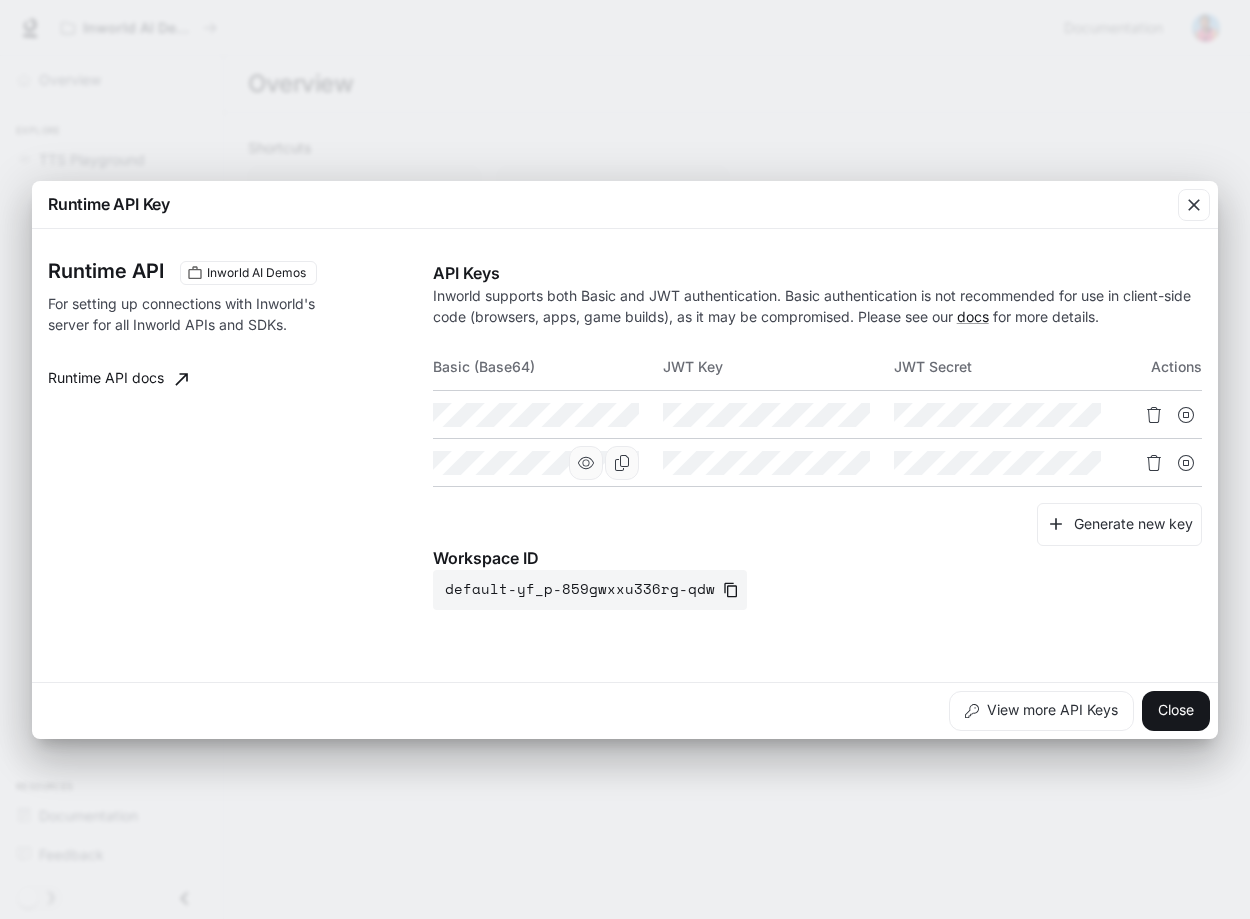 click 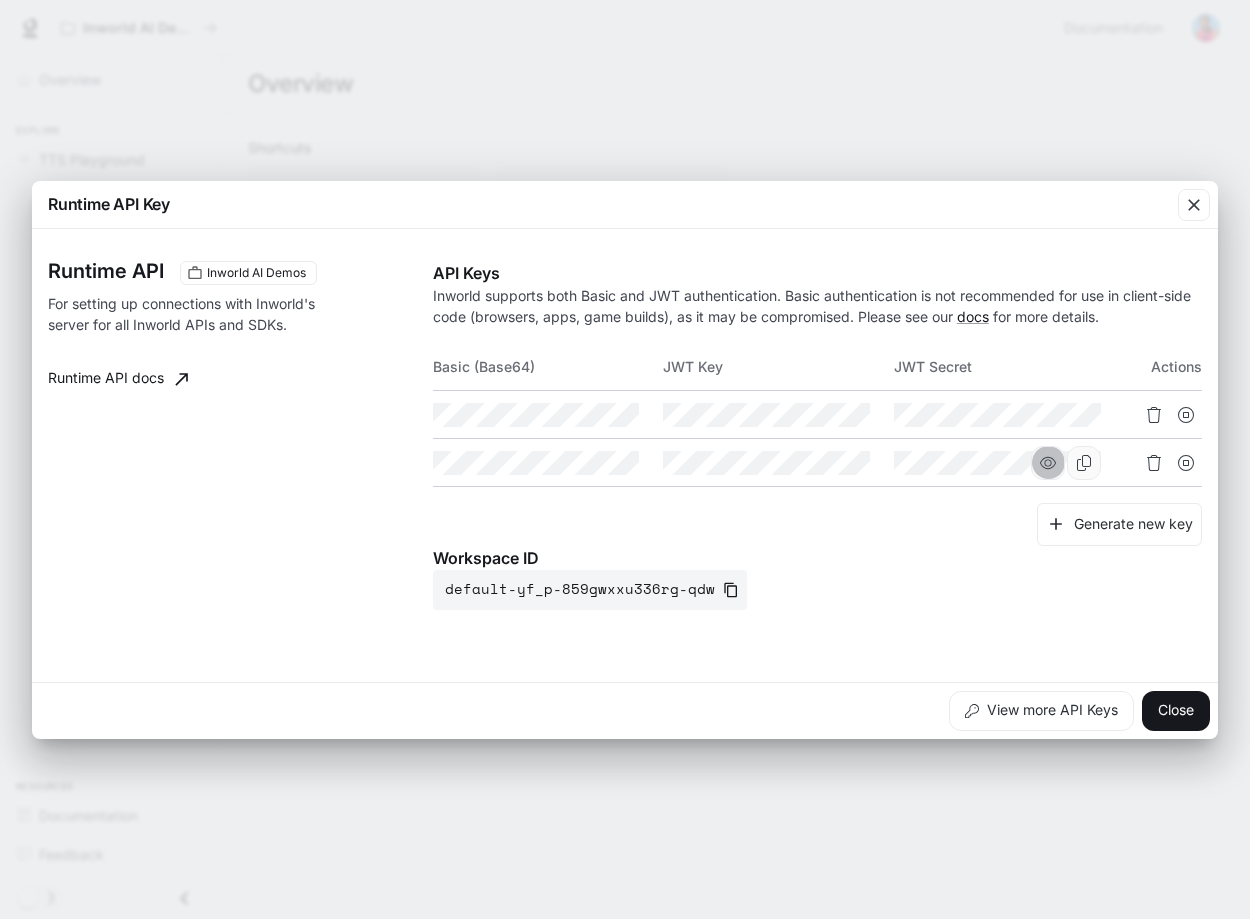 click at bounding box center [1048, 463] 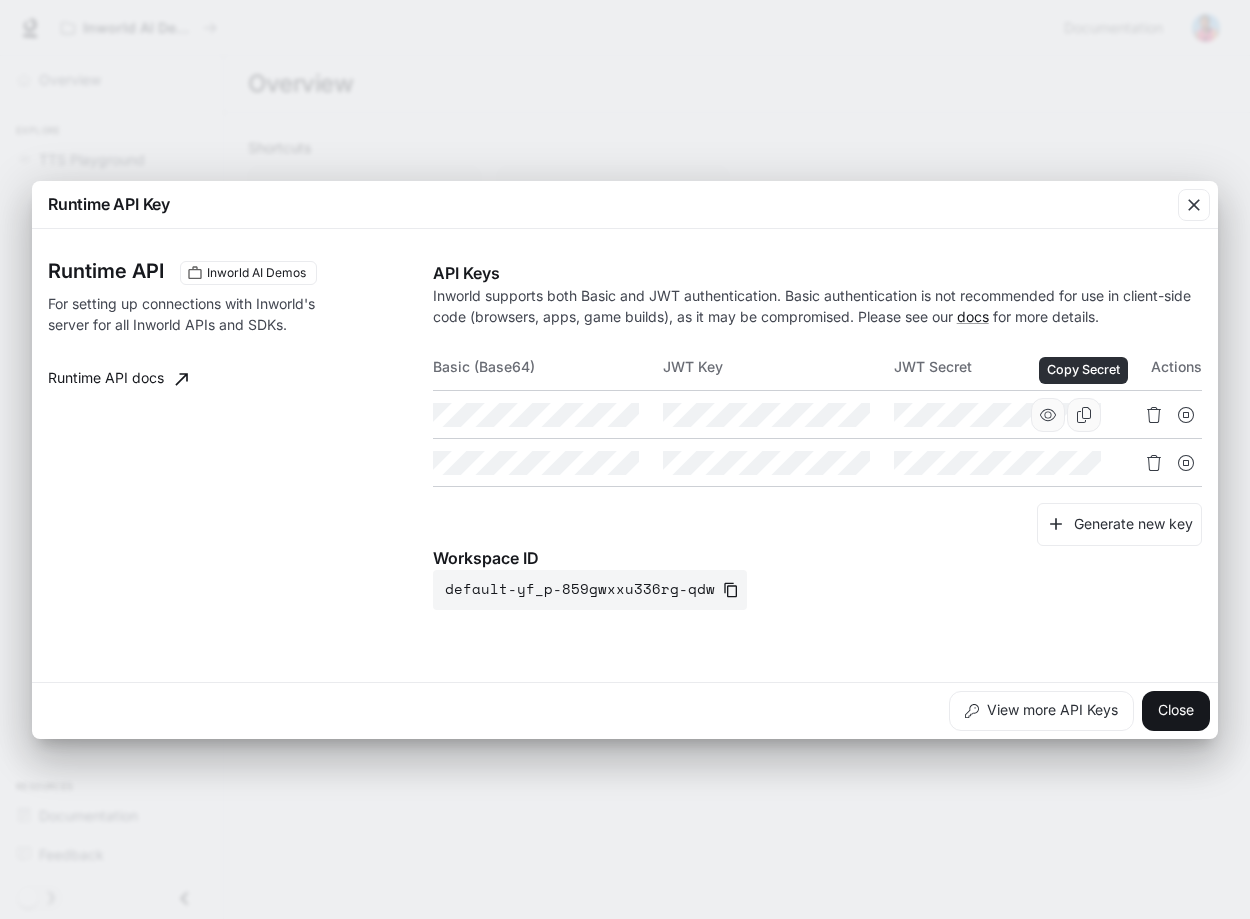 click 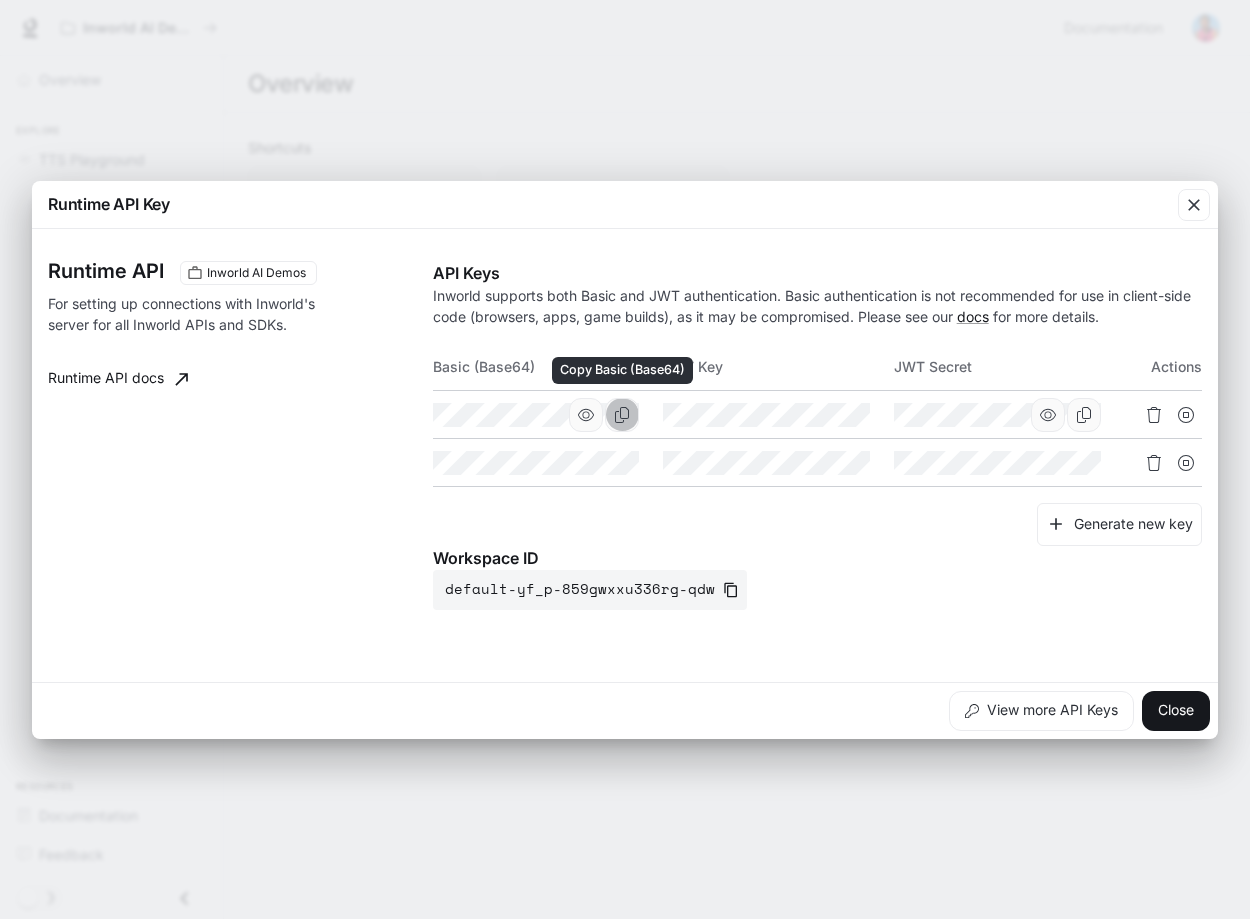 click 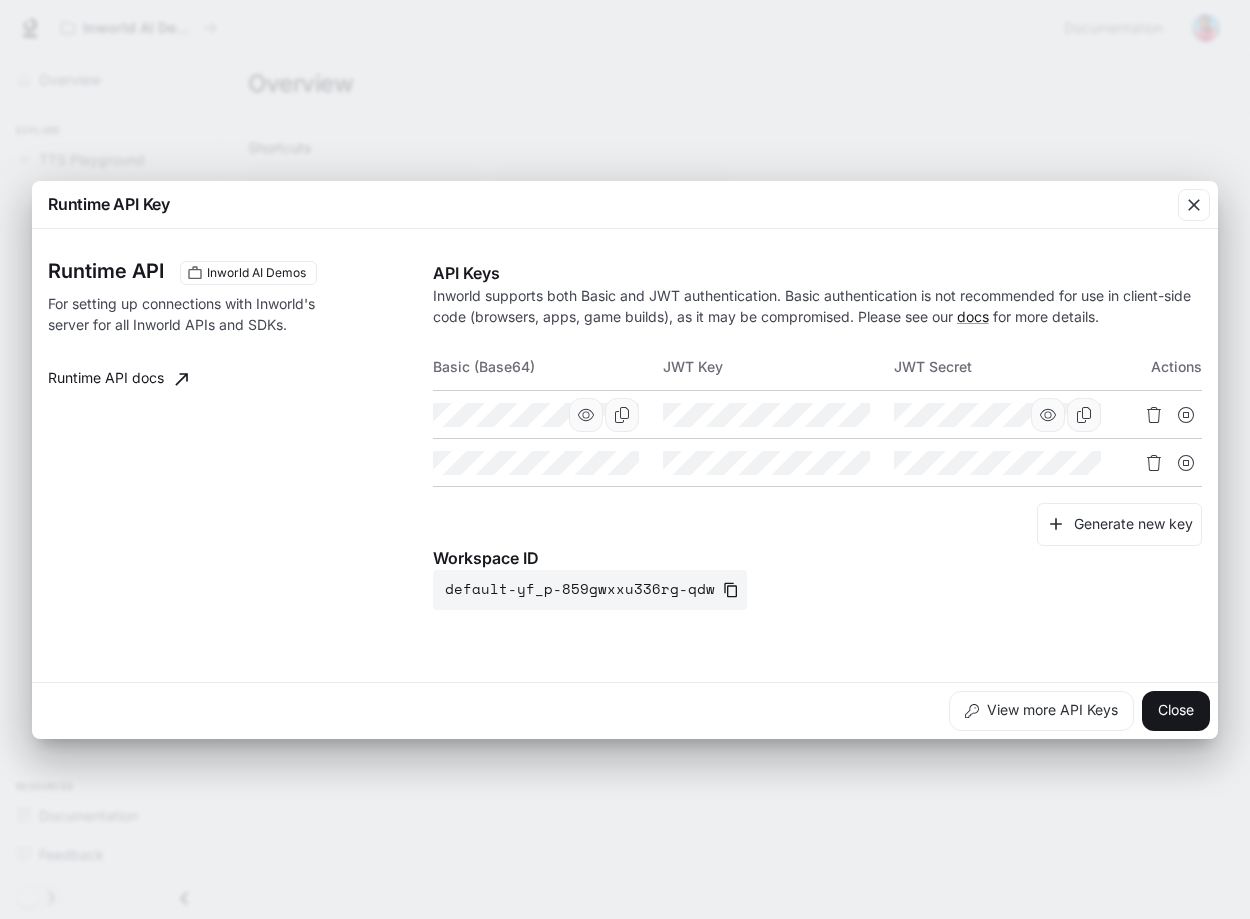 click at bounding box center [586, 415] 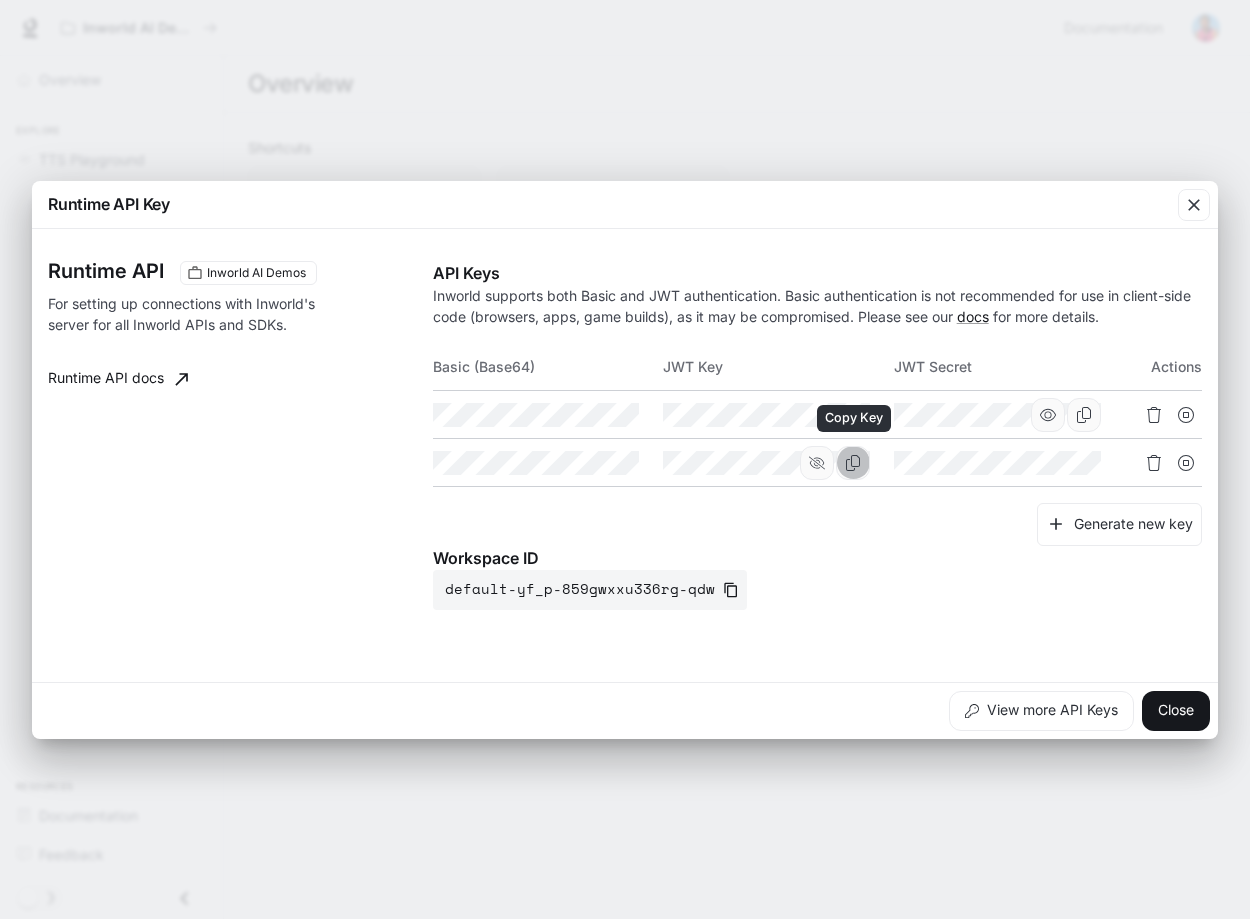 click 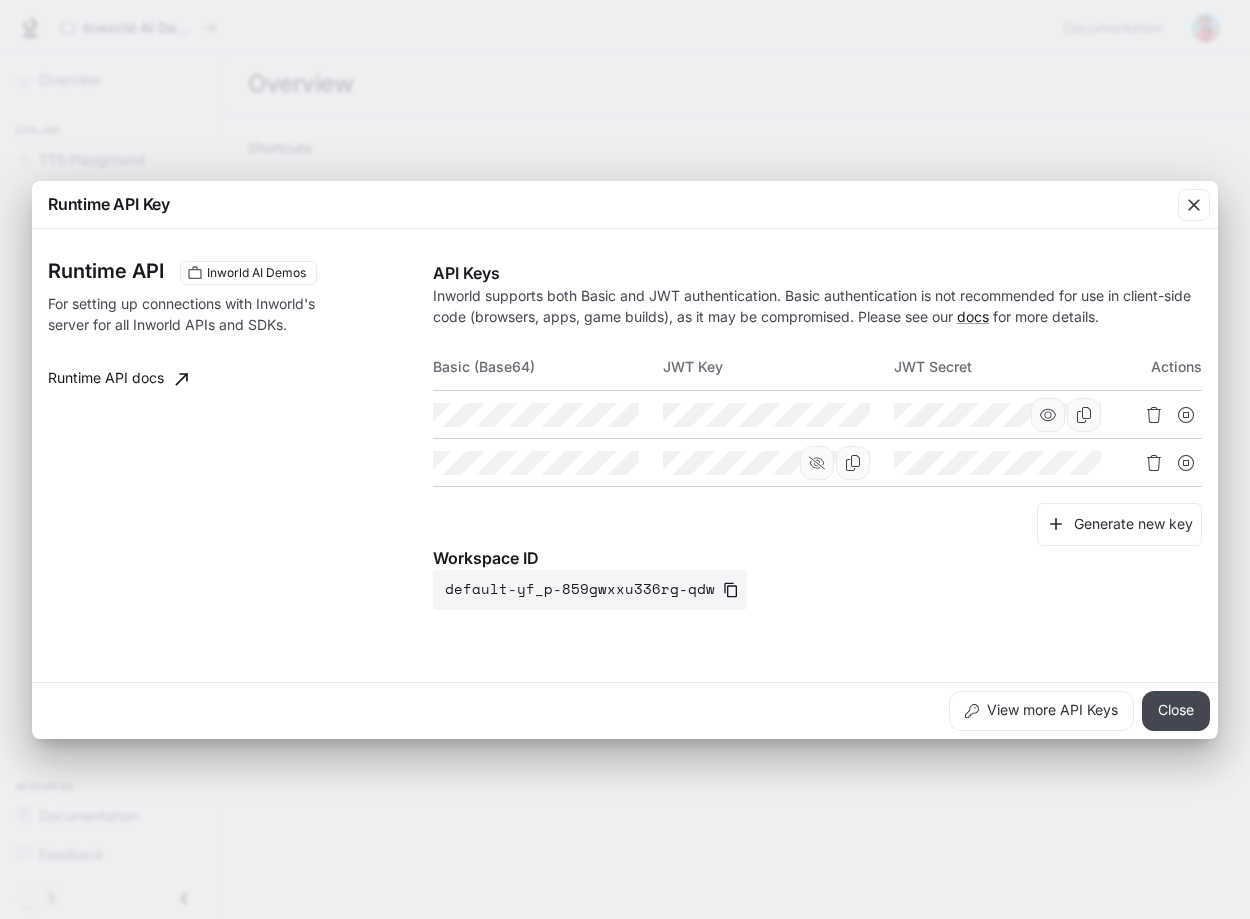 click on "Close" at bounding box center [1176, 711] 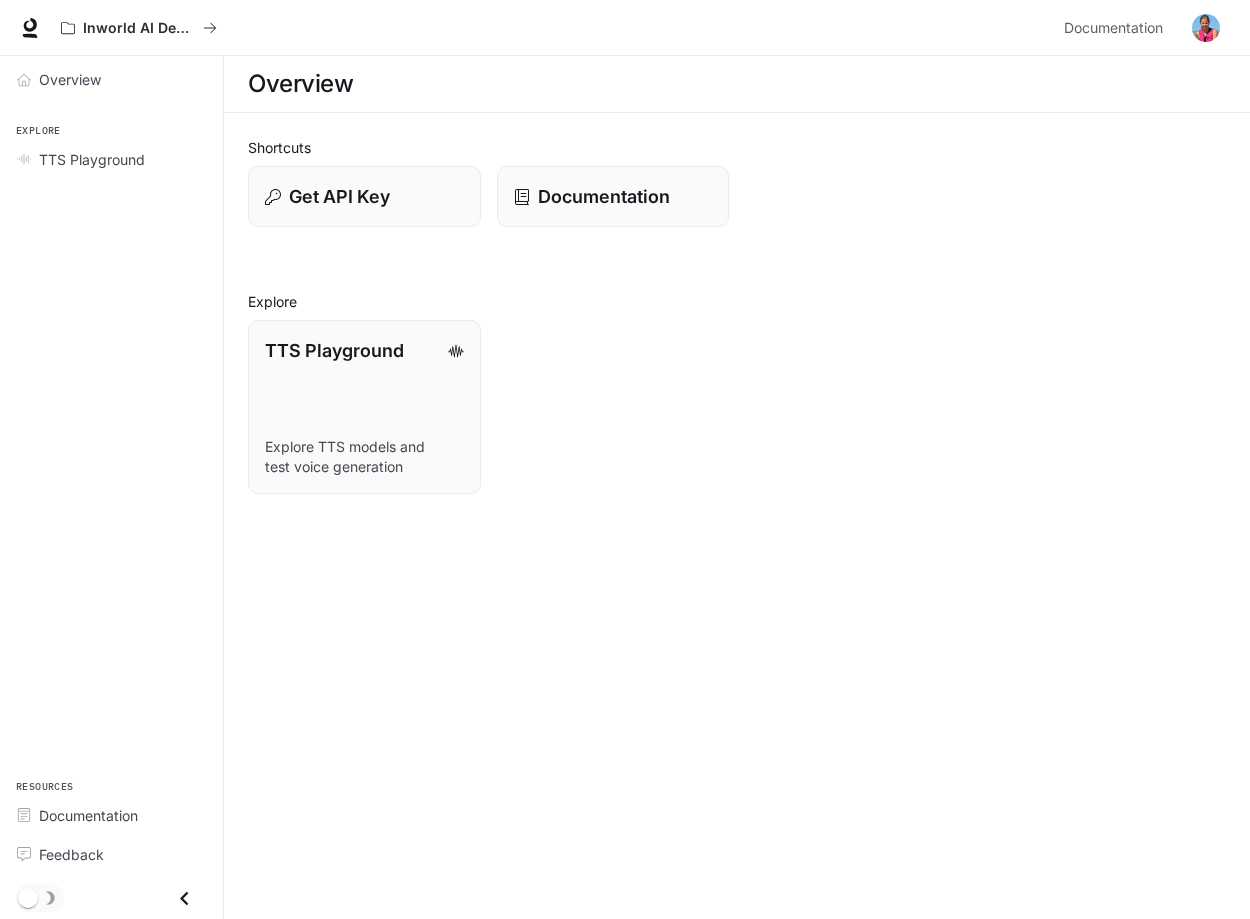 click on "Overview Shortcuts Get API Key Documentation Explore TTS Playground Explore TTS models and test voice generation" at bounding box center (737, 487) 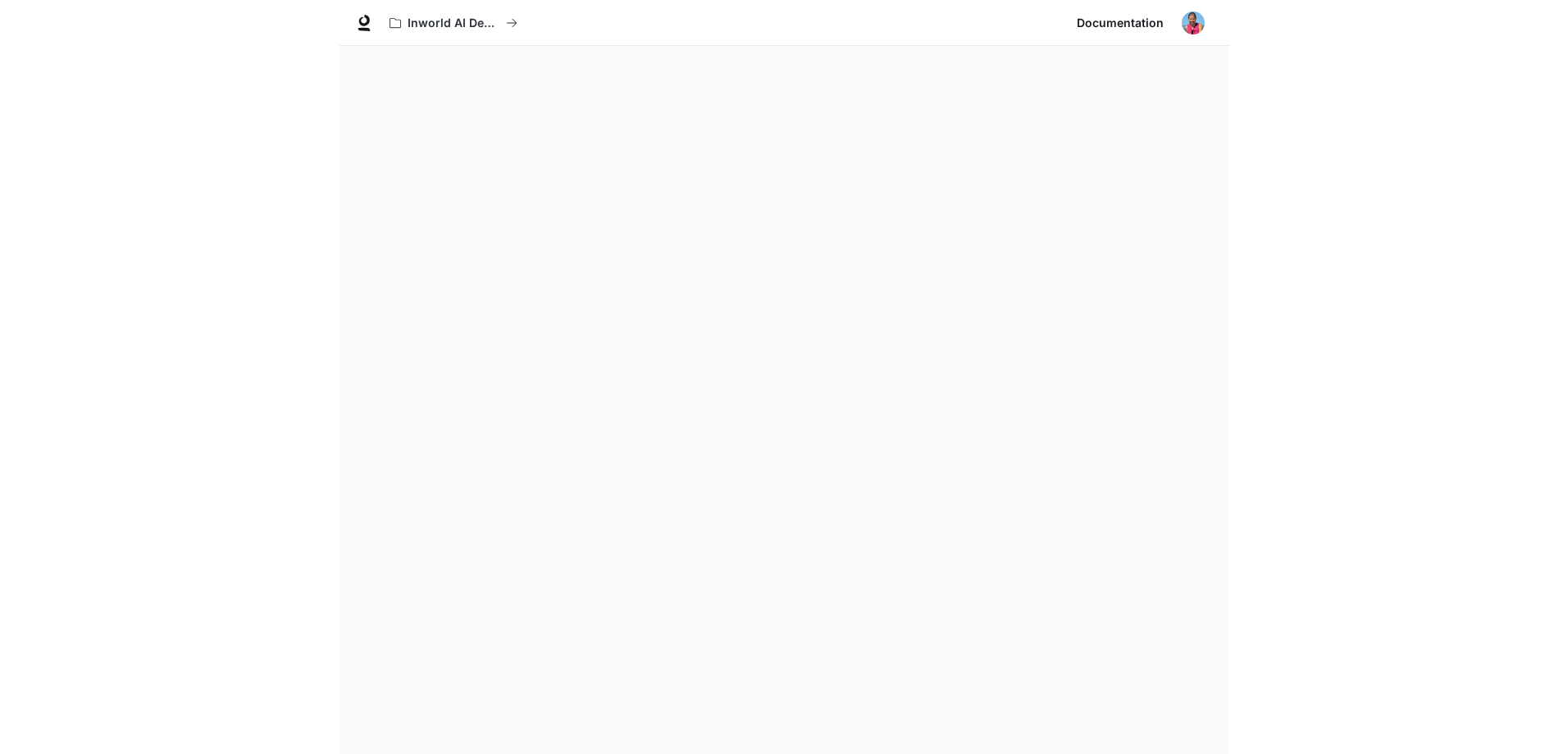 scroll, scrollTop: 0, scrollLeft: 0, axis: both 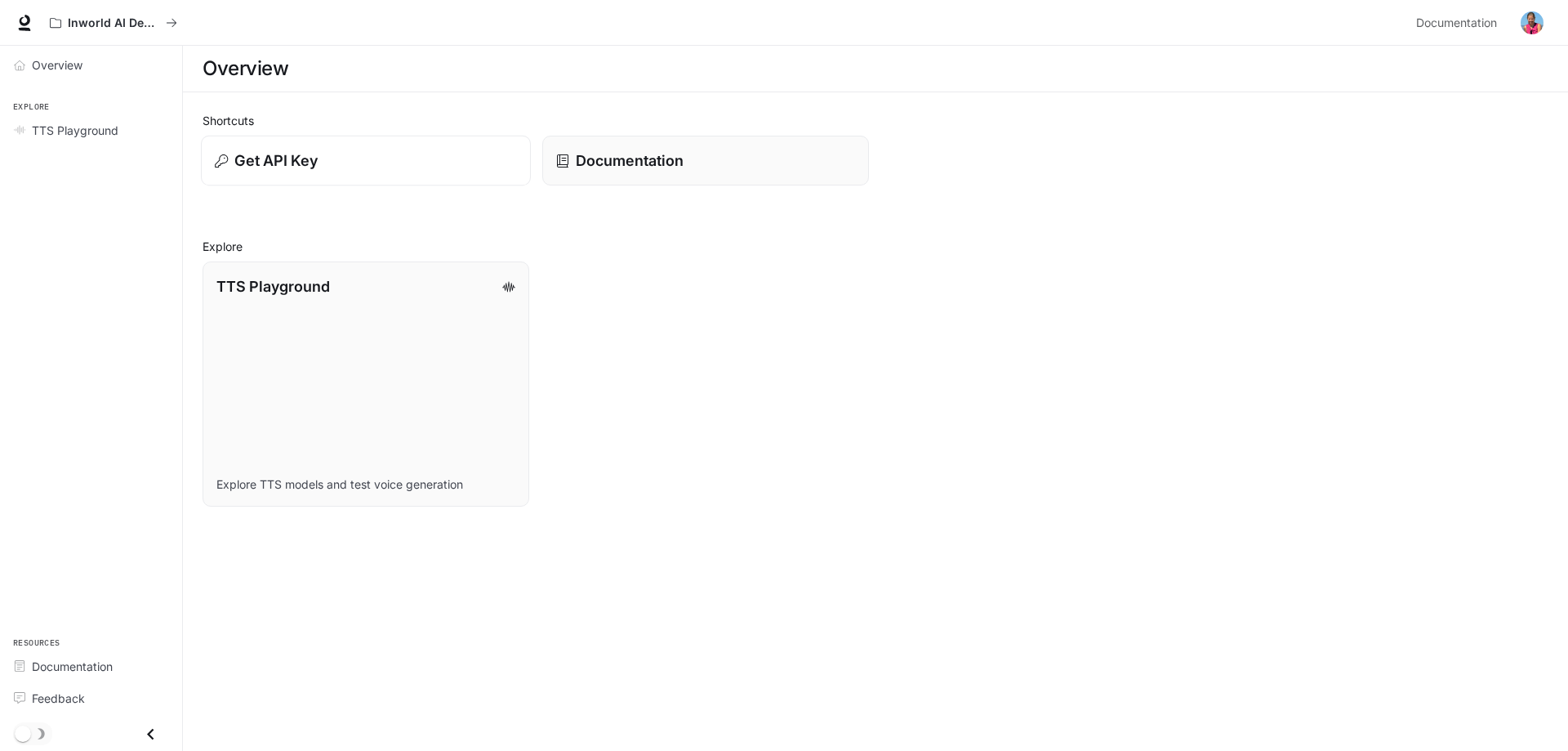 click on "Get API Key" at bounding box center (366, 160) 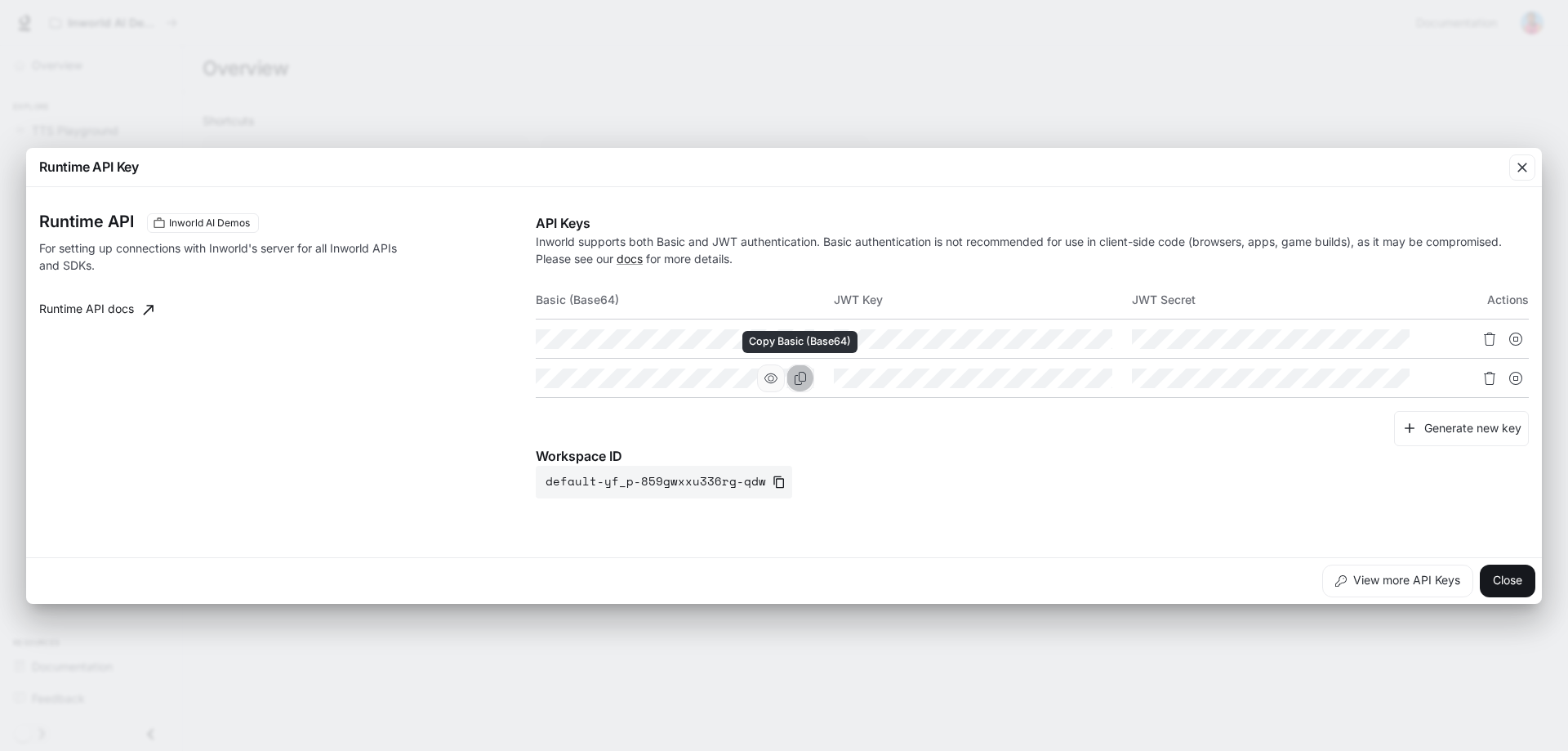 click 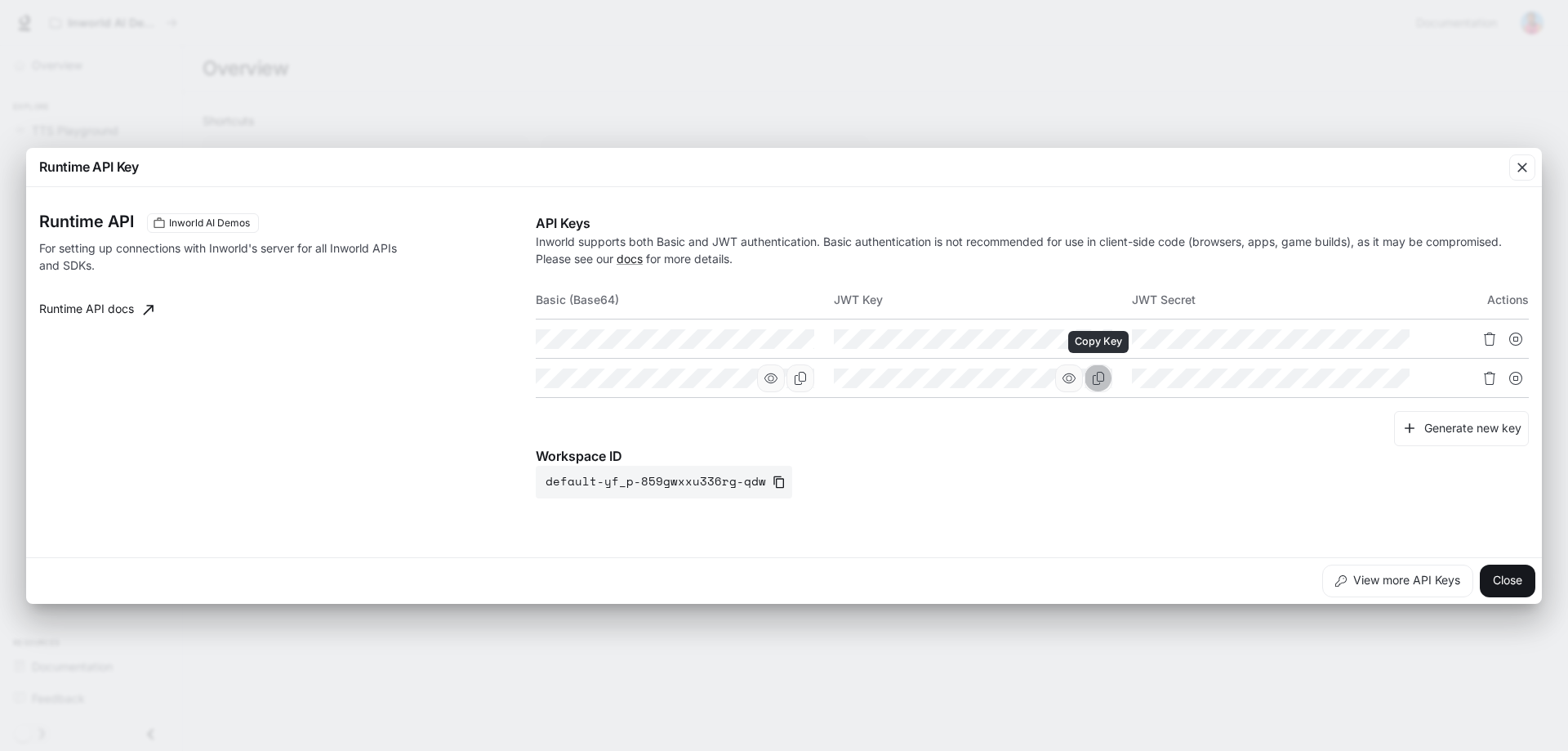 click 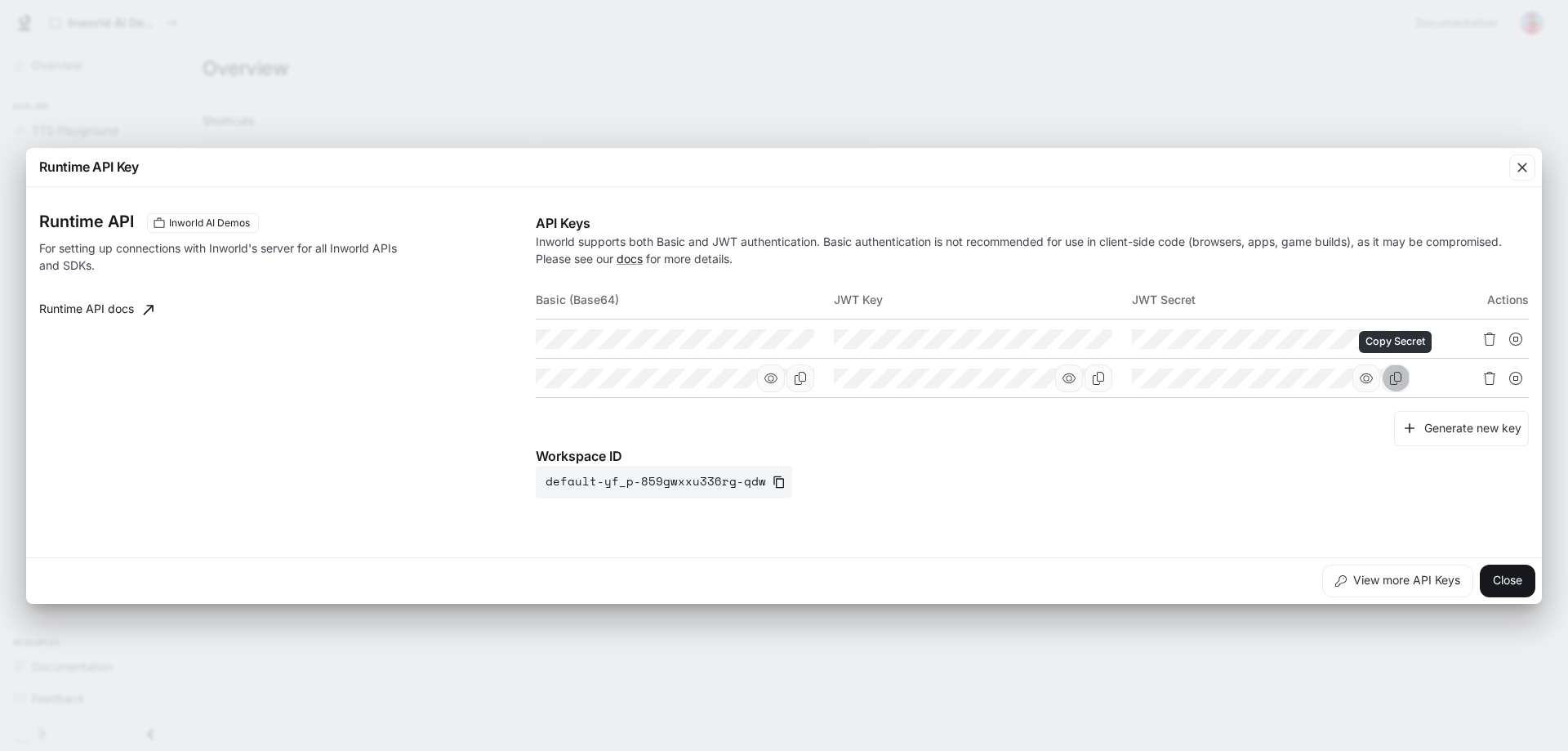 click 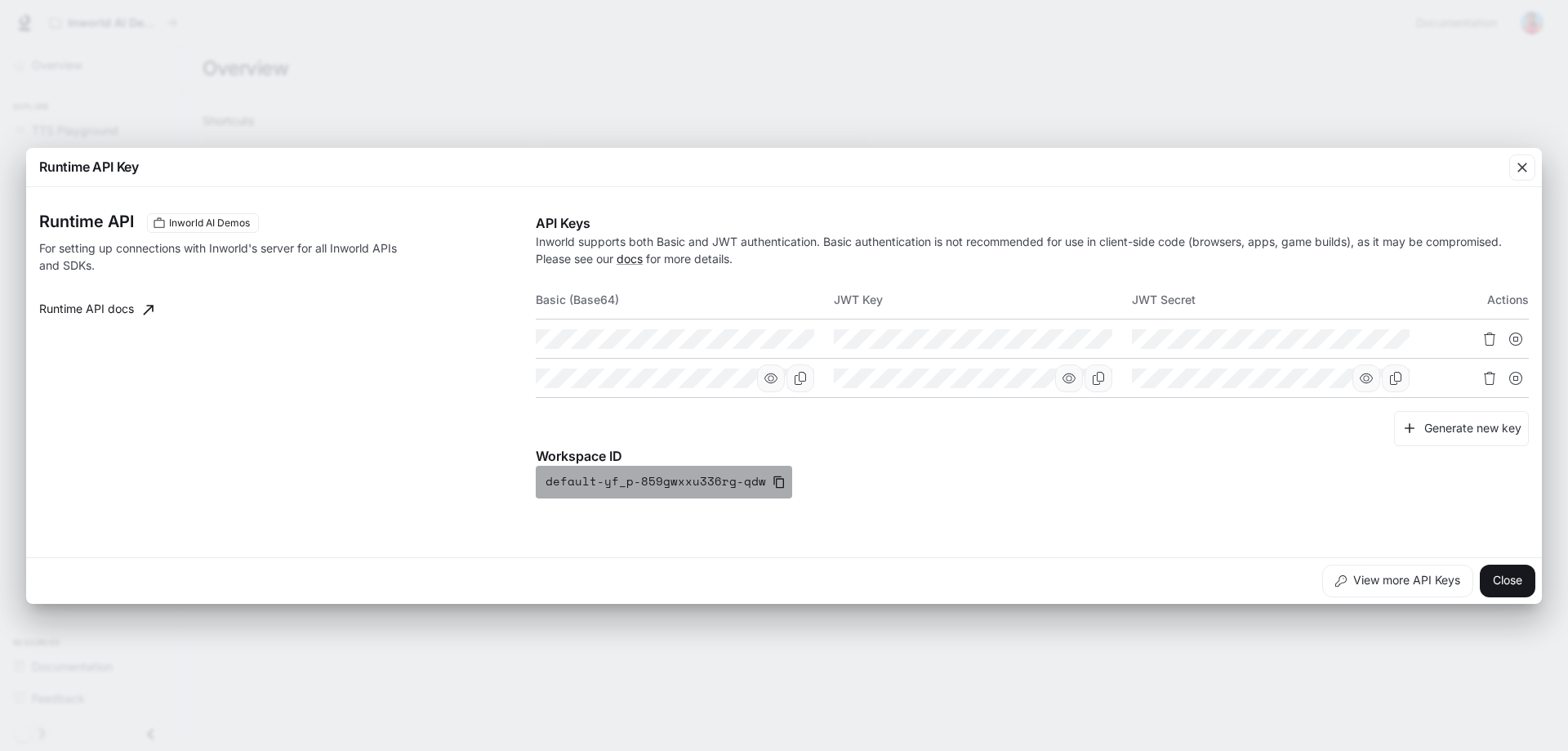 click 